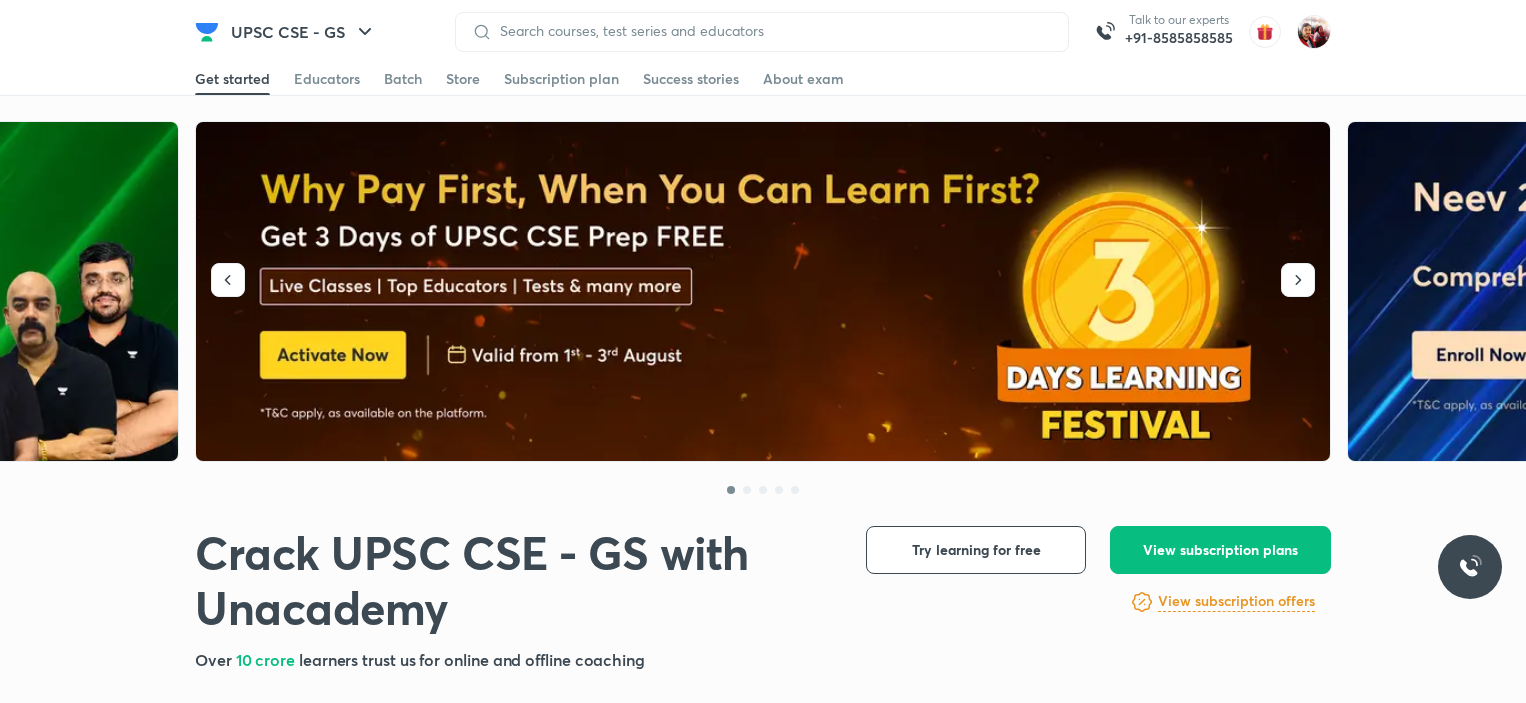 scroll, scrollTop: 0, scrollLeft: 0, axis: both 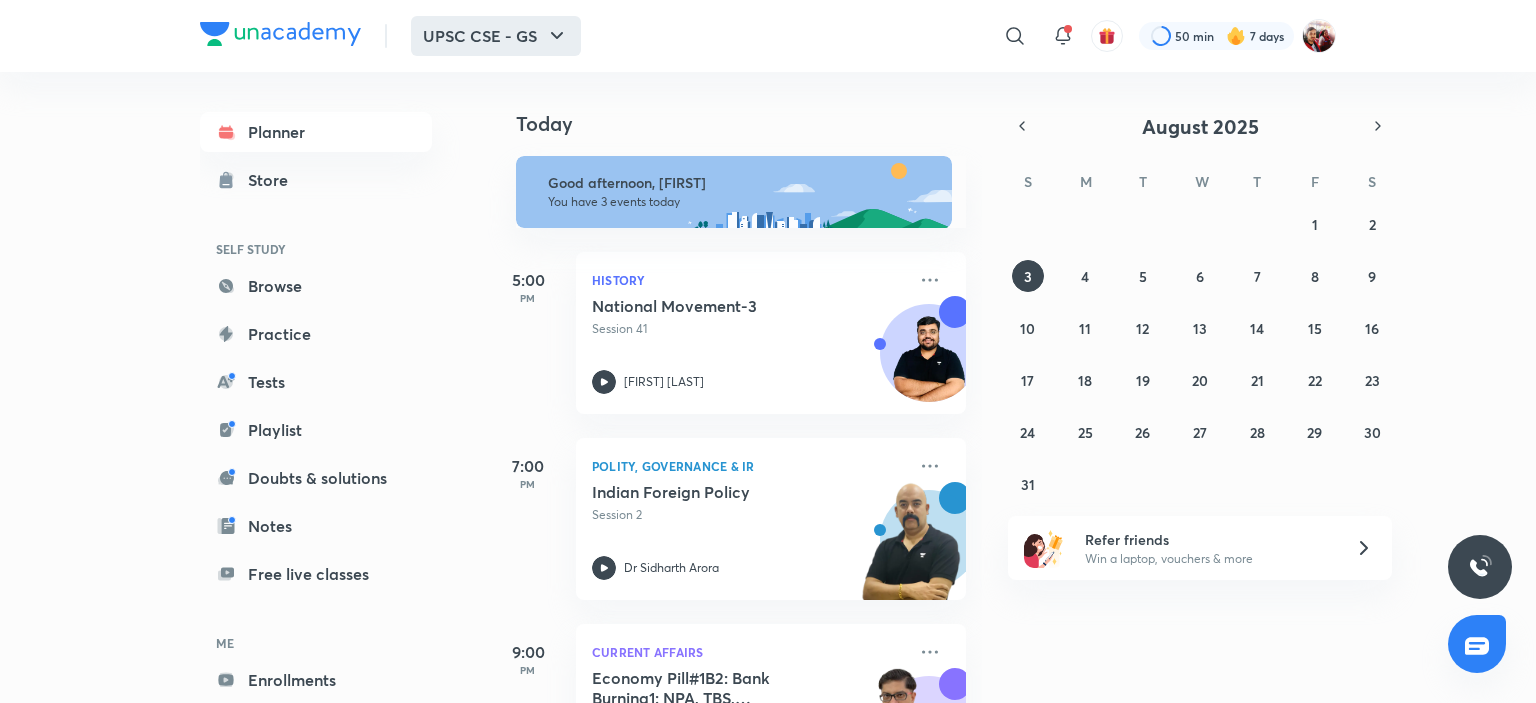 click on "UPSC CSE - GS" at bounding box center (496, 36) 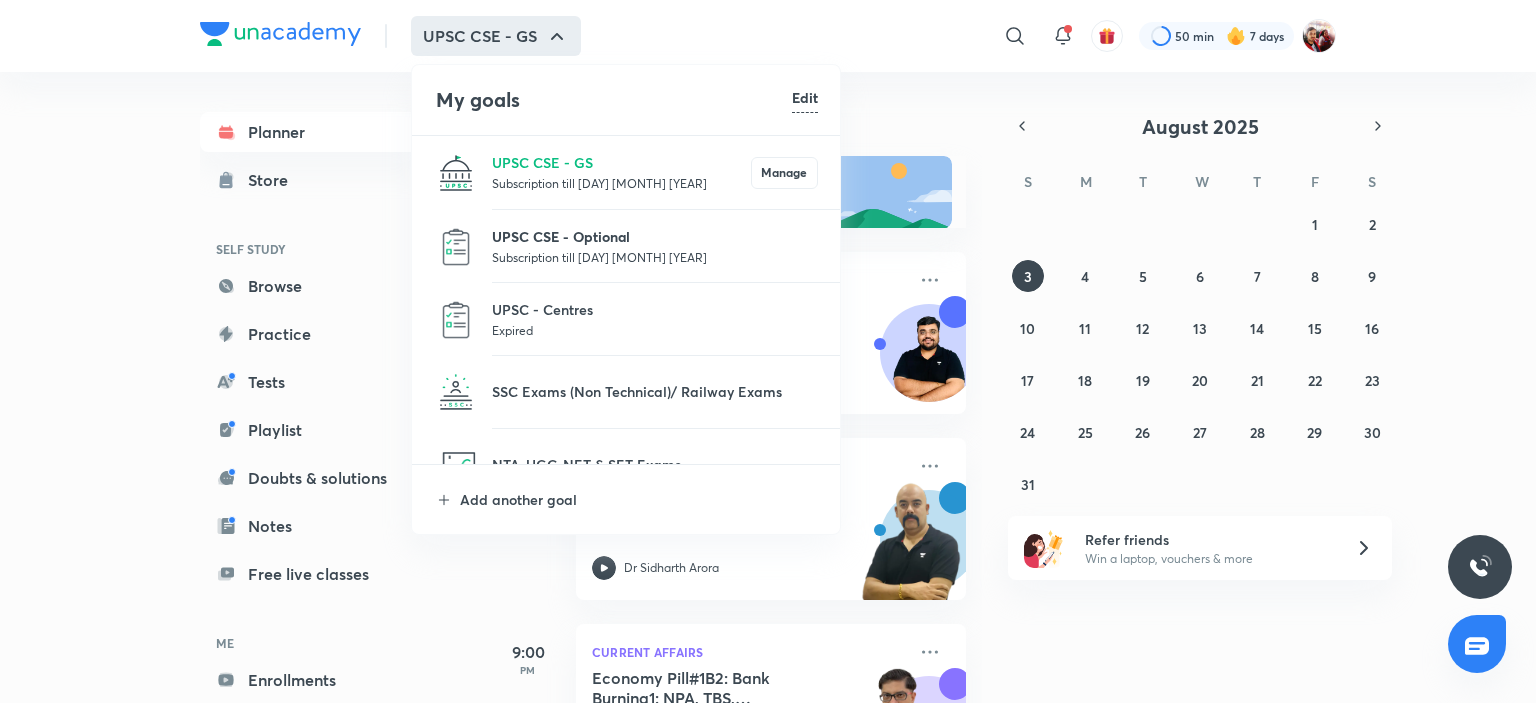 click on "UPSC CSE - Optional" at bounding box center (655, 236) 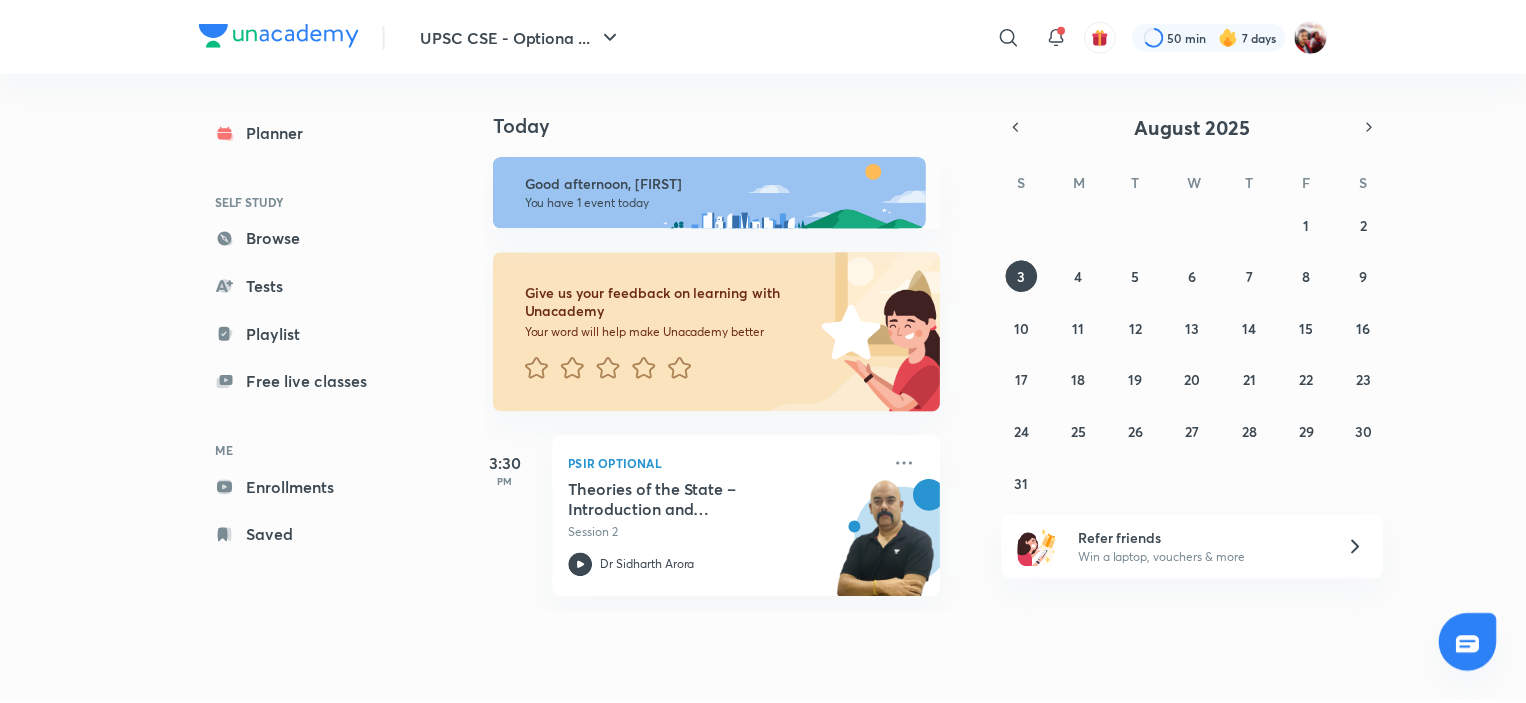 scroll, scrollTop: 0, scrollLeft: 0, axis: both 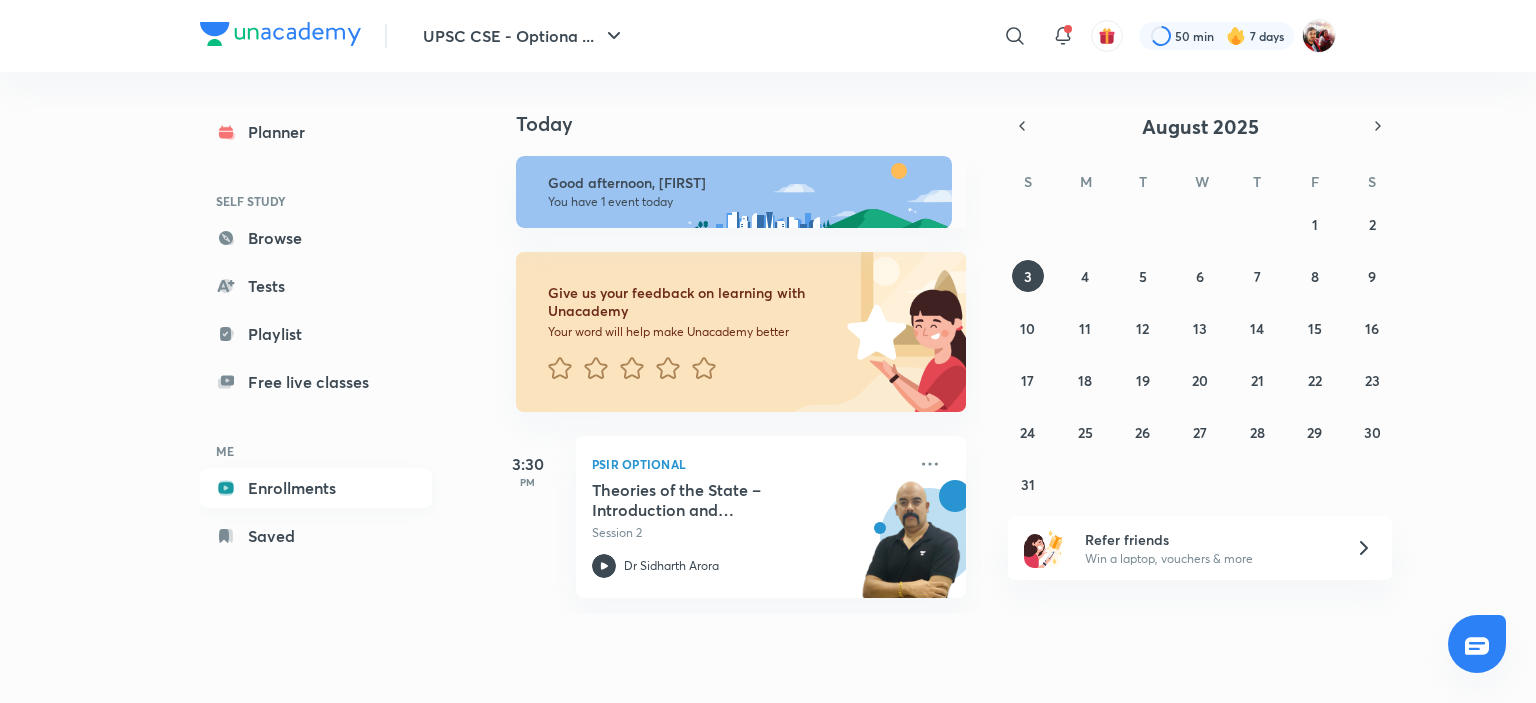 click on "Enrollments" at bounding box center (316, 488) 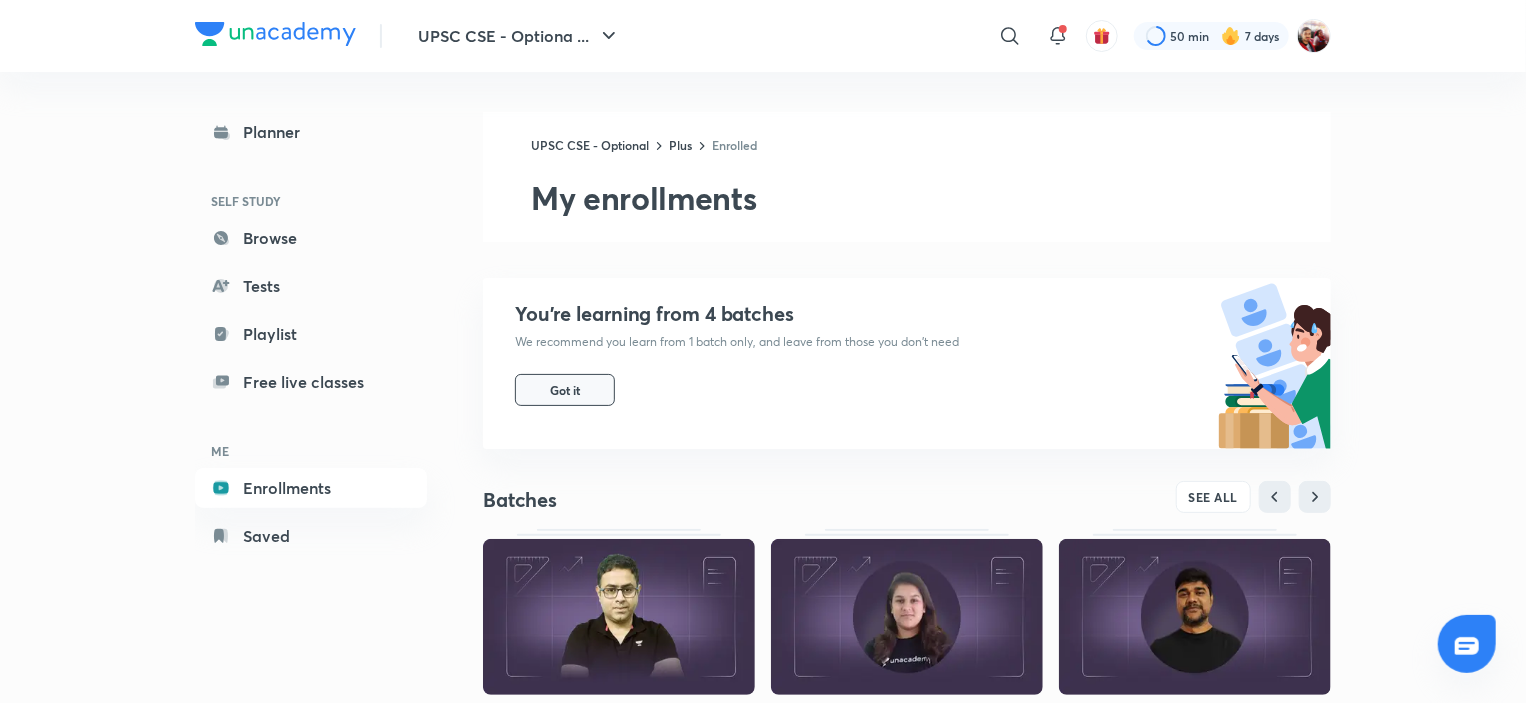 scroll, scrollTop: 0, scrollLeft: 0, axis: both 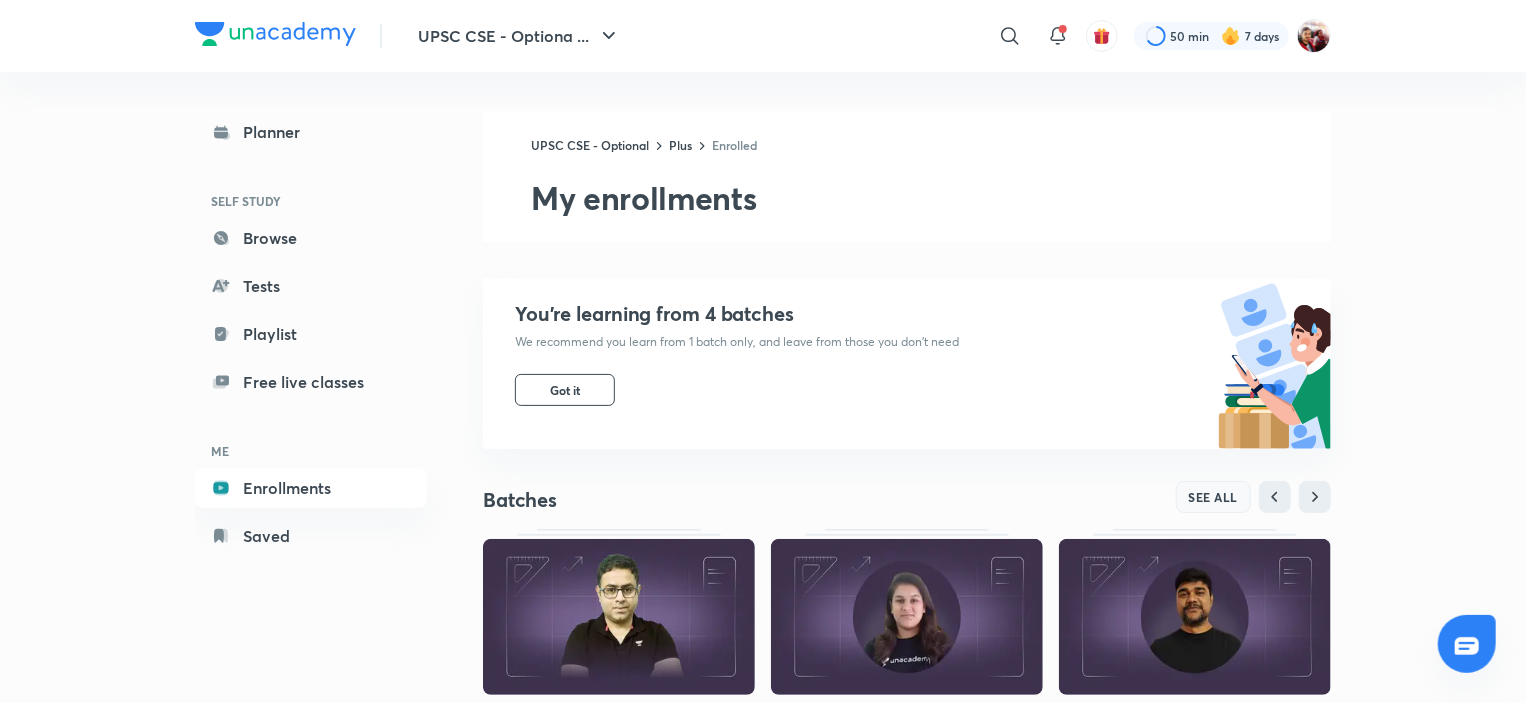 click on "SEE ALL" at bounding box center [1214, 497] 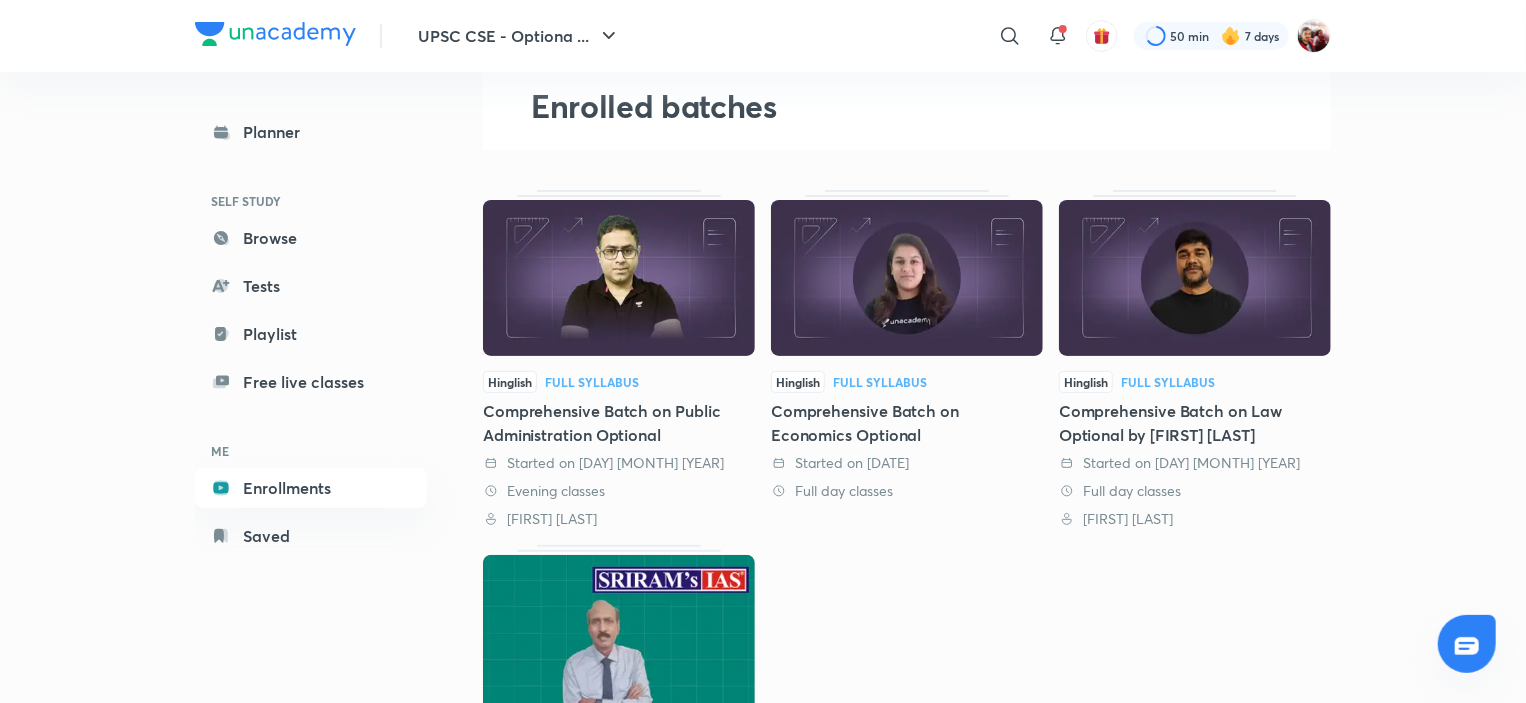 scroll, scrollTop: 0, scrollLeft: 0, axis: both 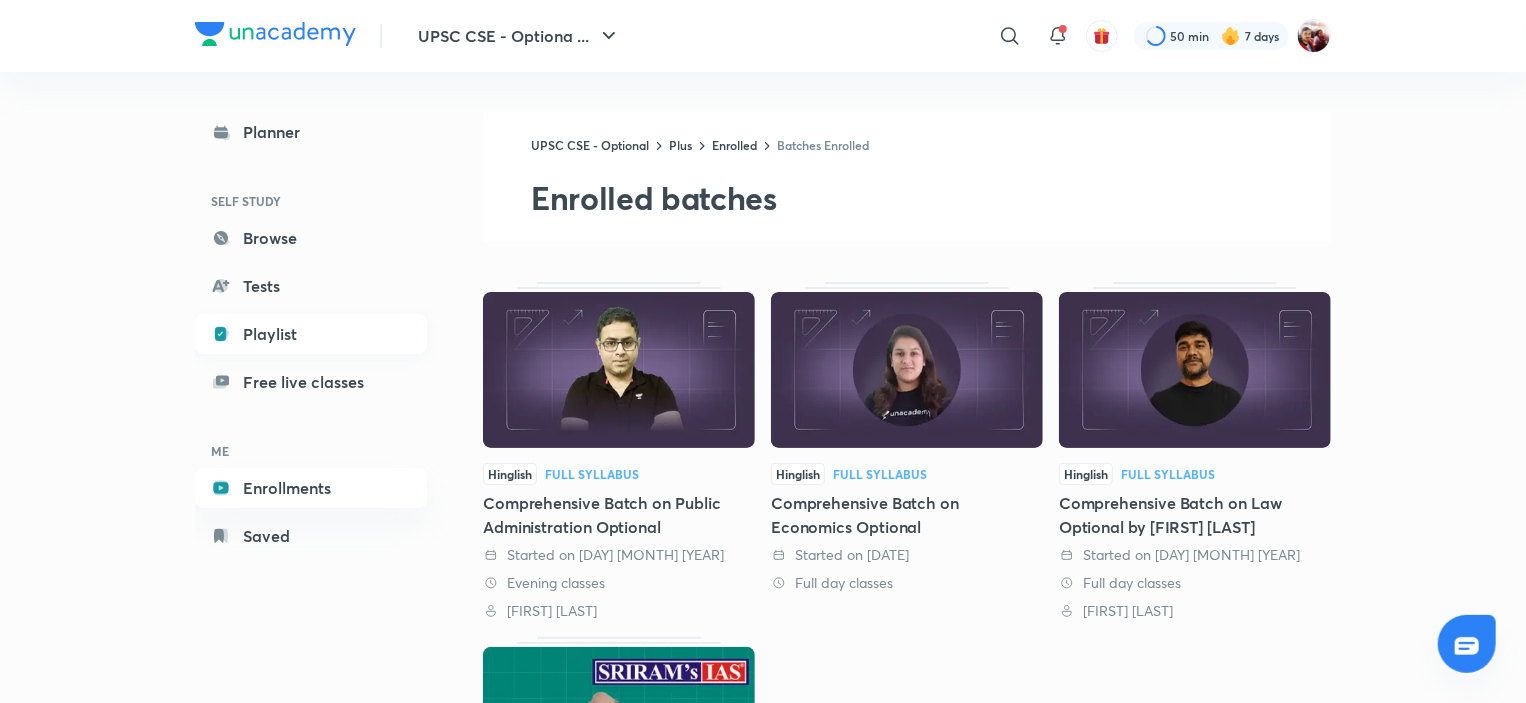 click on "Playlist" at bounding box center (311, 334) 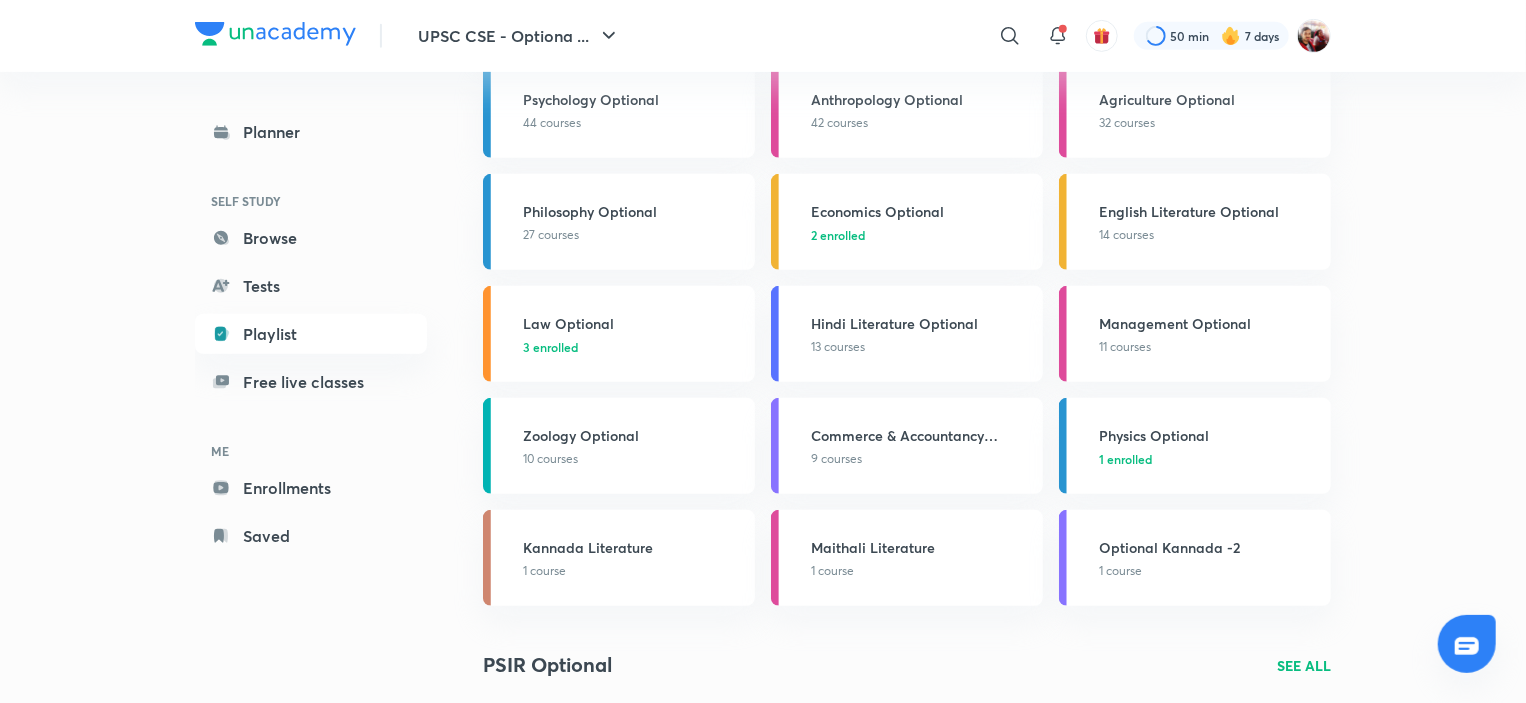 scroll, scrollTop: 500, scrollLeft: 0, axis: vertical 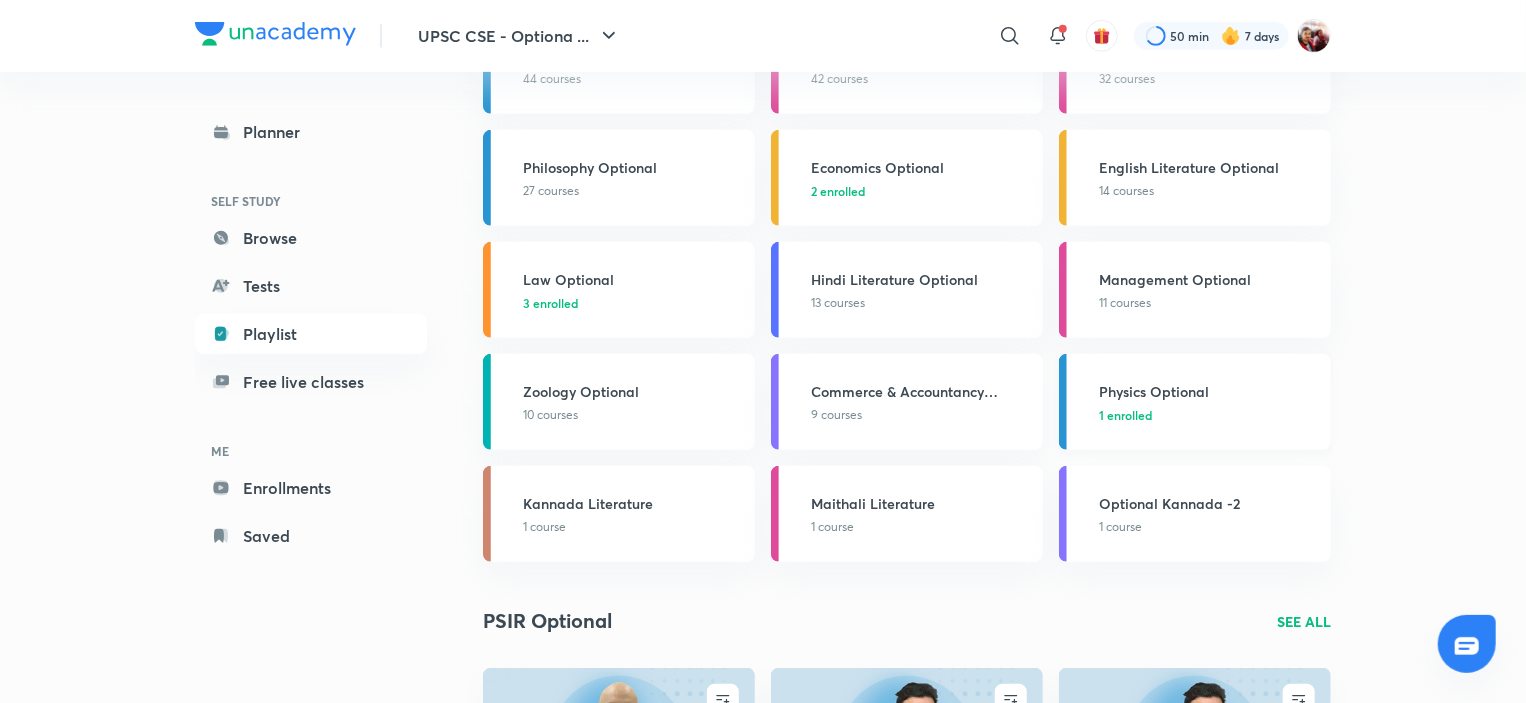 click on "Physics Optional 1 enrolled" at bounding box center (1195, 402) 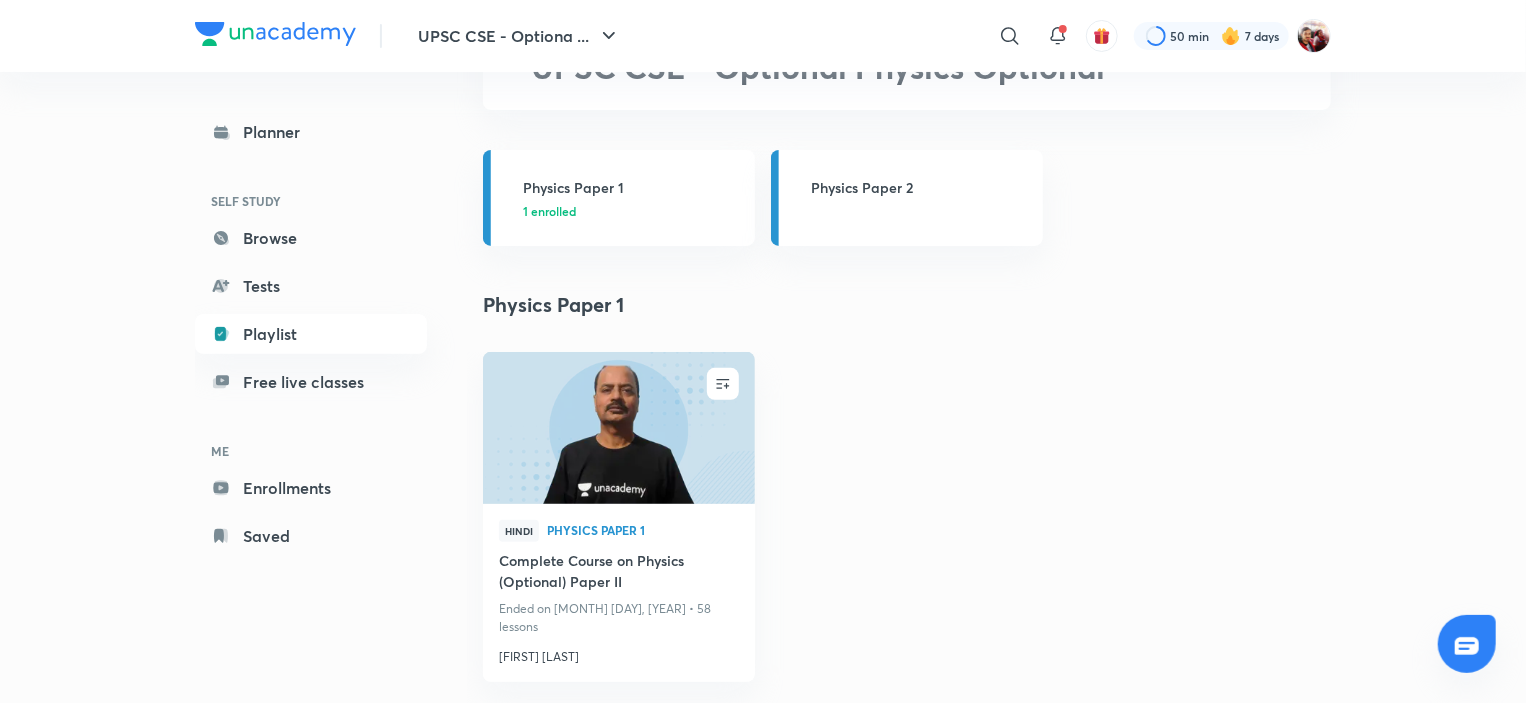 scroll, scrollTop: 143, scrollLeft: 0, axis: vertical 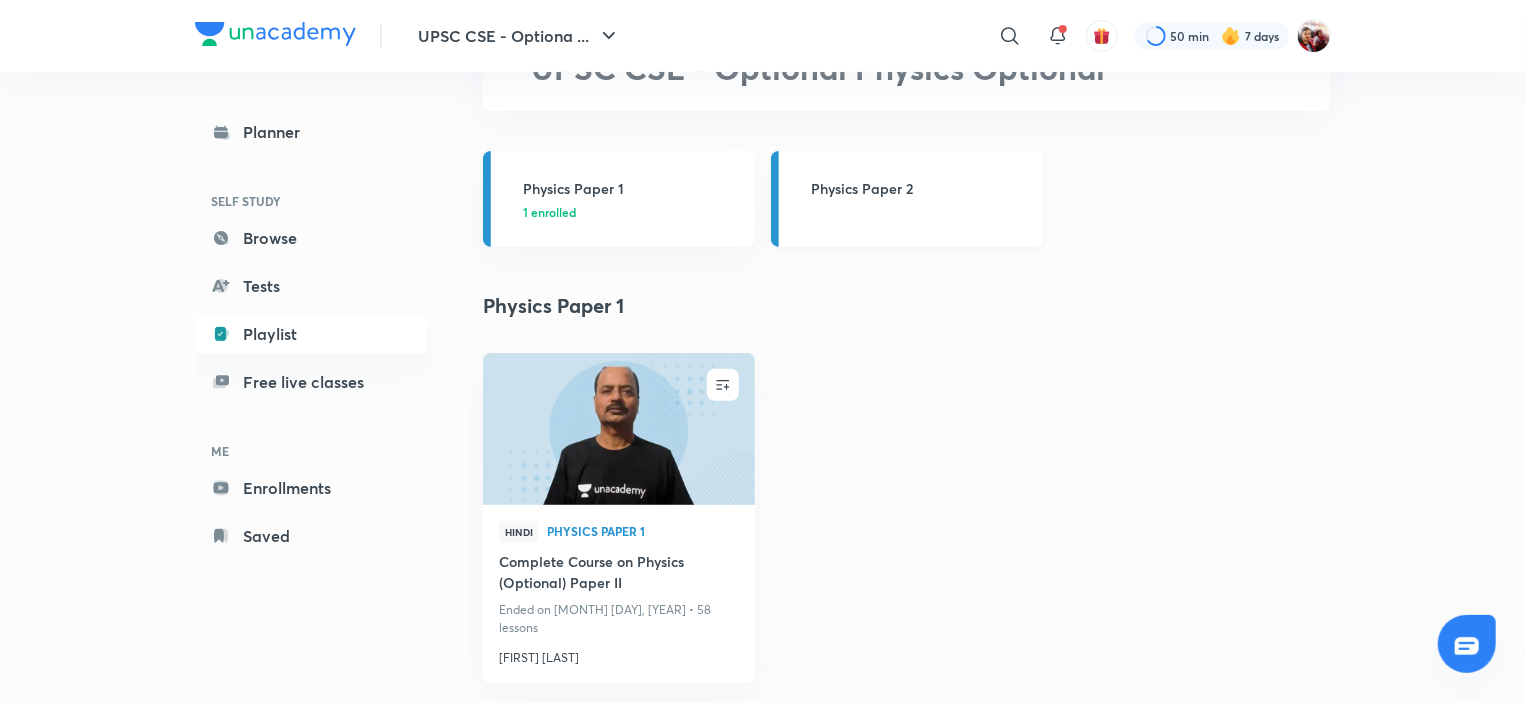 click on "Physics Paper 2" at bounding box center (921, 188) 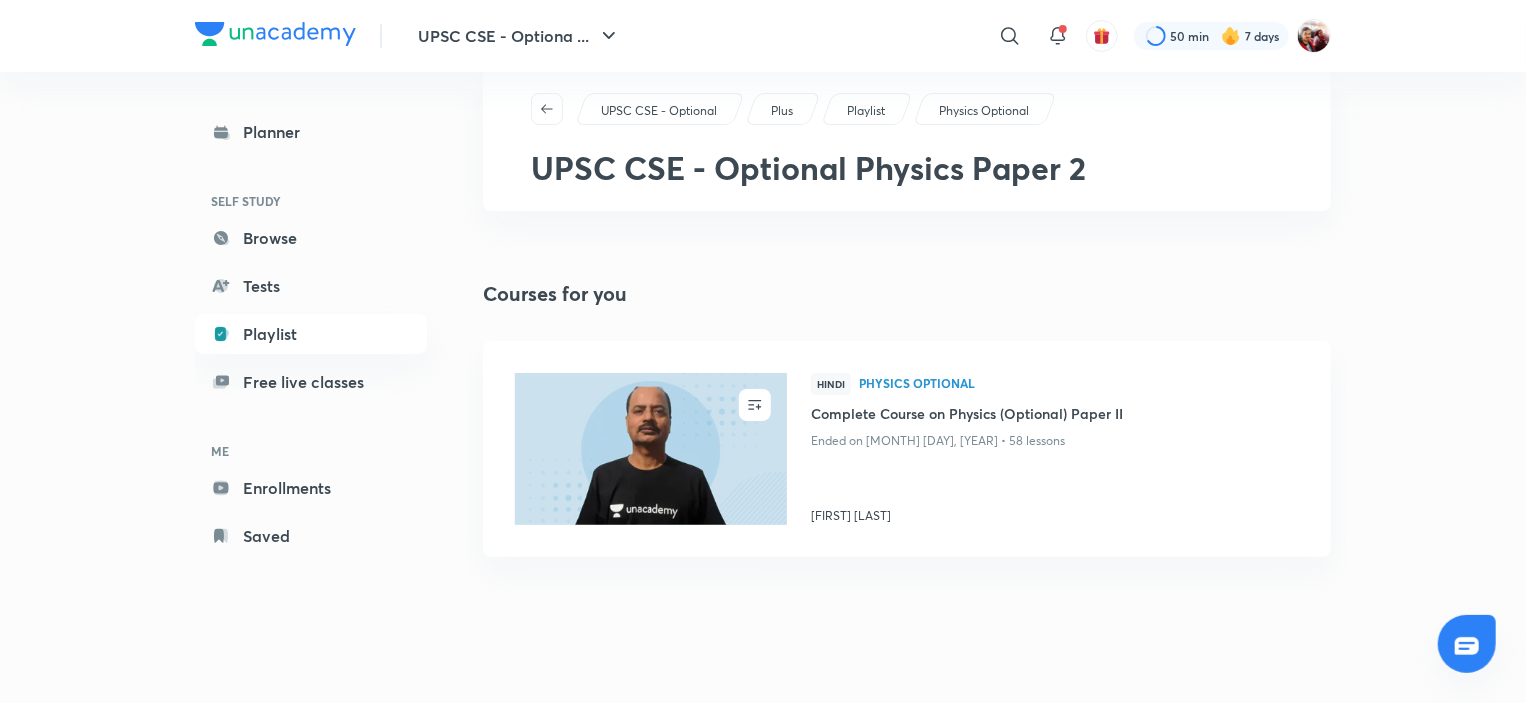 scroll, scrollTop: 65, scrollLeft: 0, axis: vertical 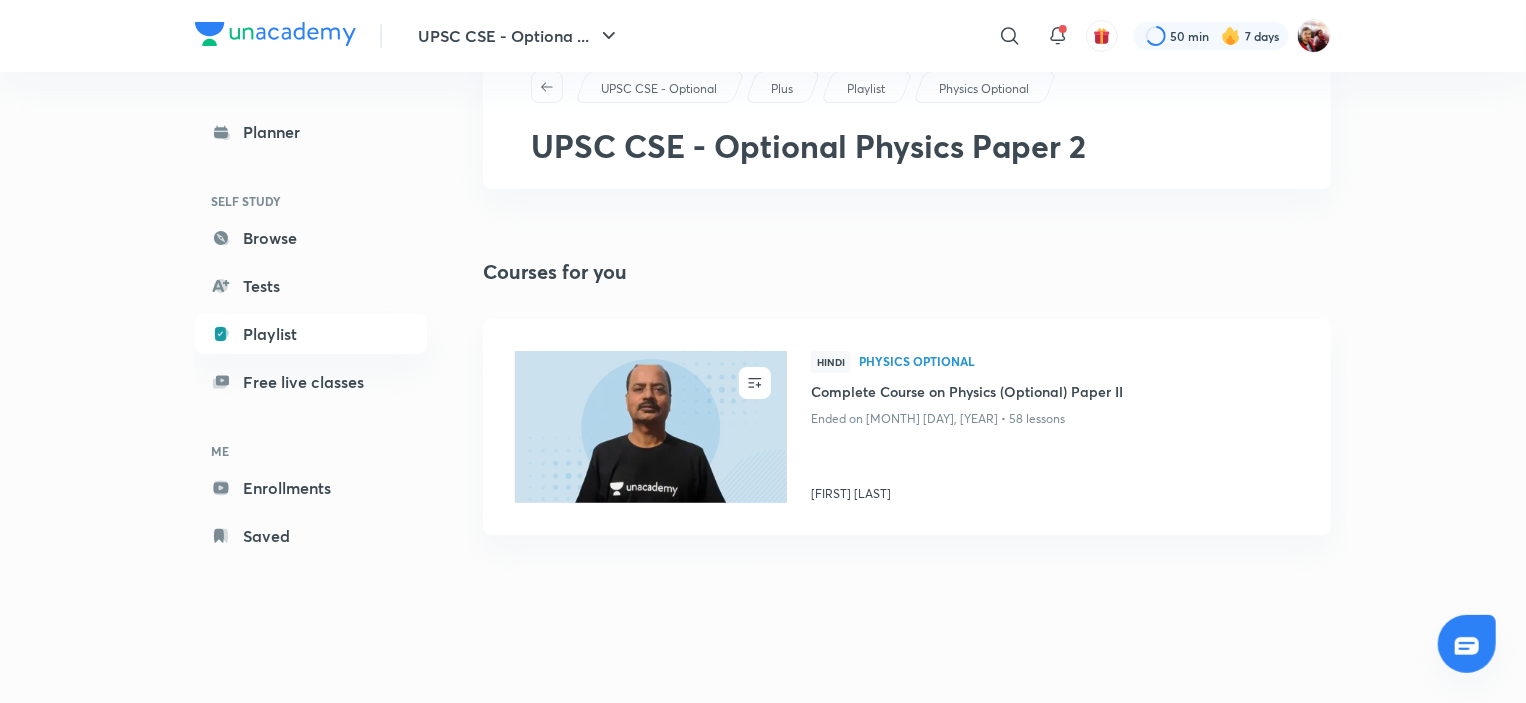 click on "UPSC CSE - Optional" at bounding box center (660, 87) 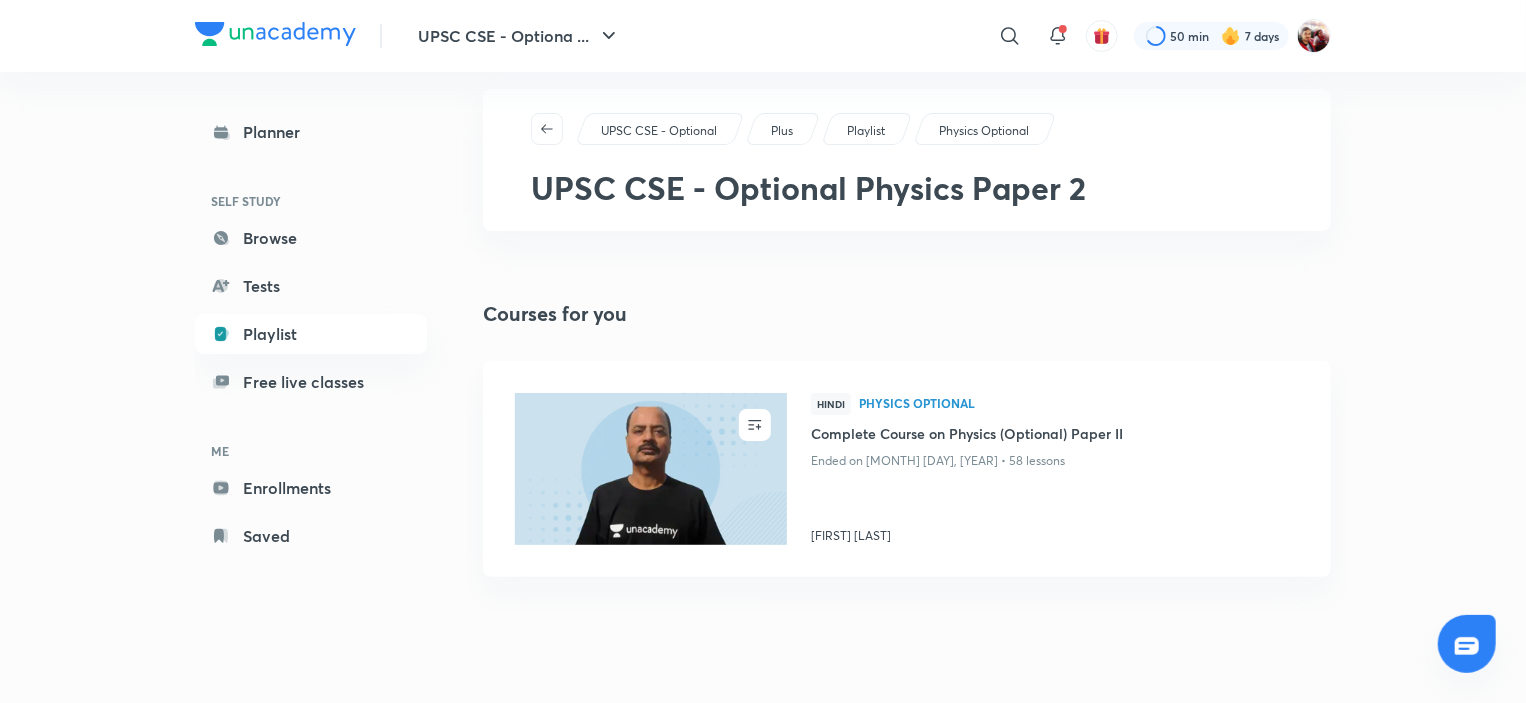 scroll, scrollTop: 0, scrollLeft: 0, axis: both 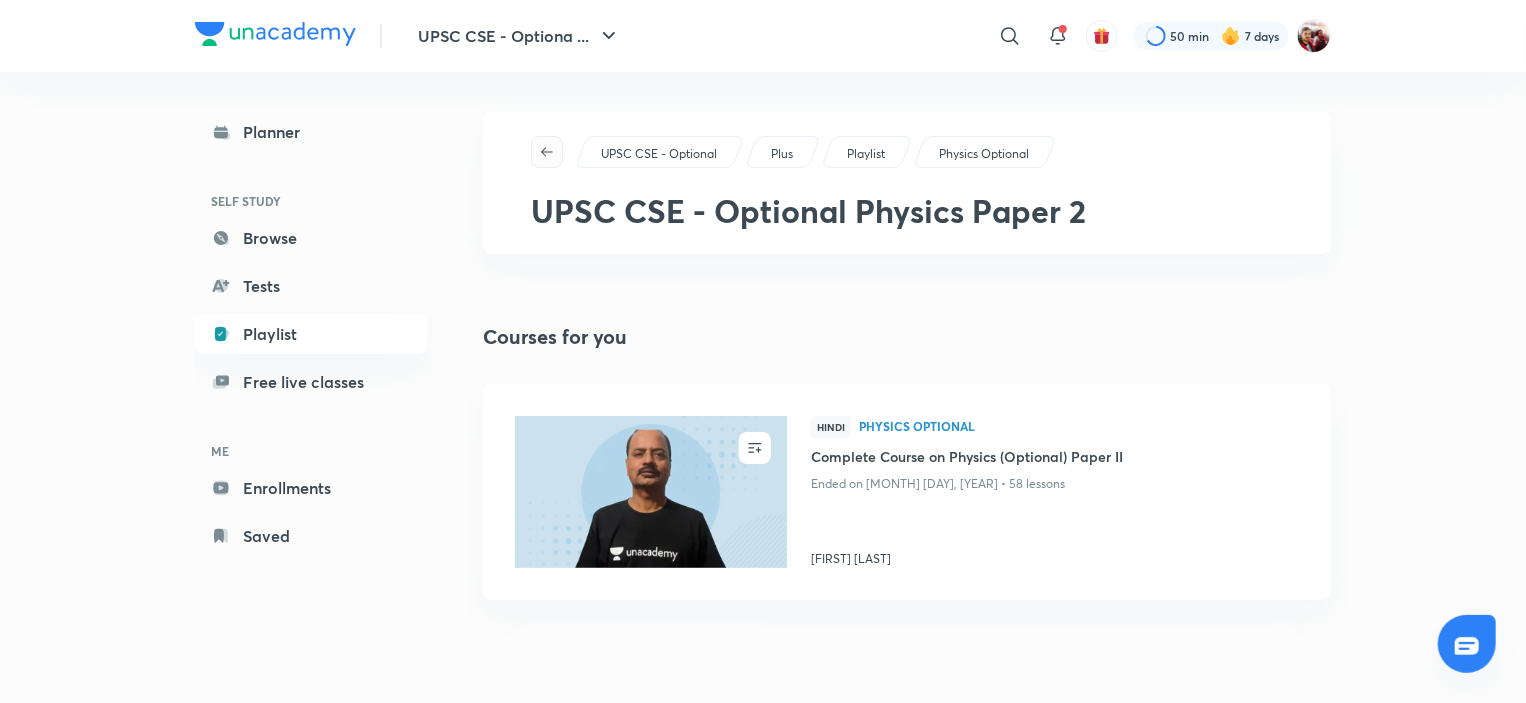 click 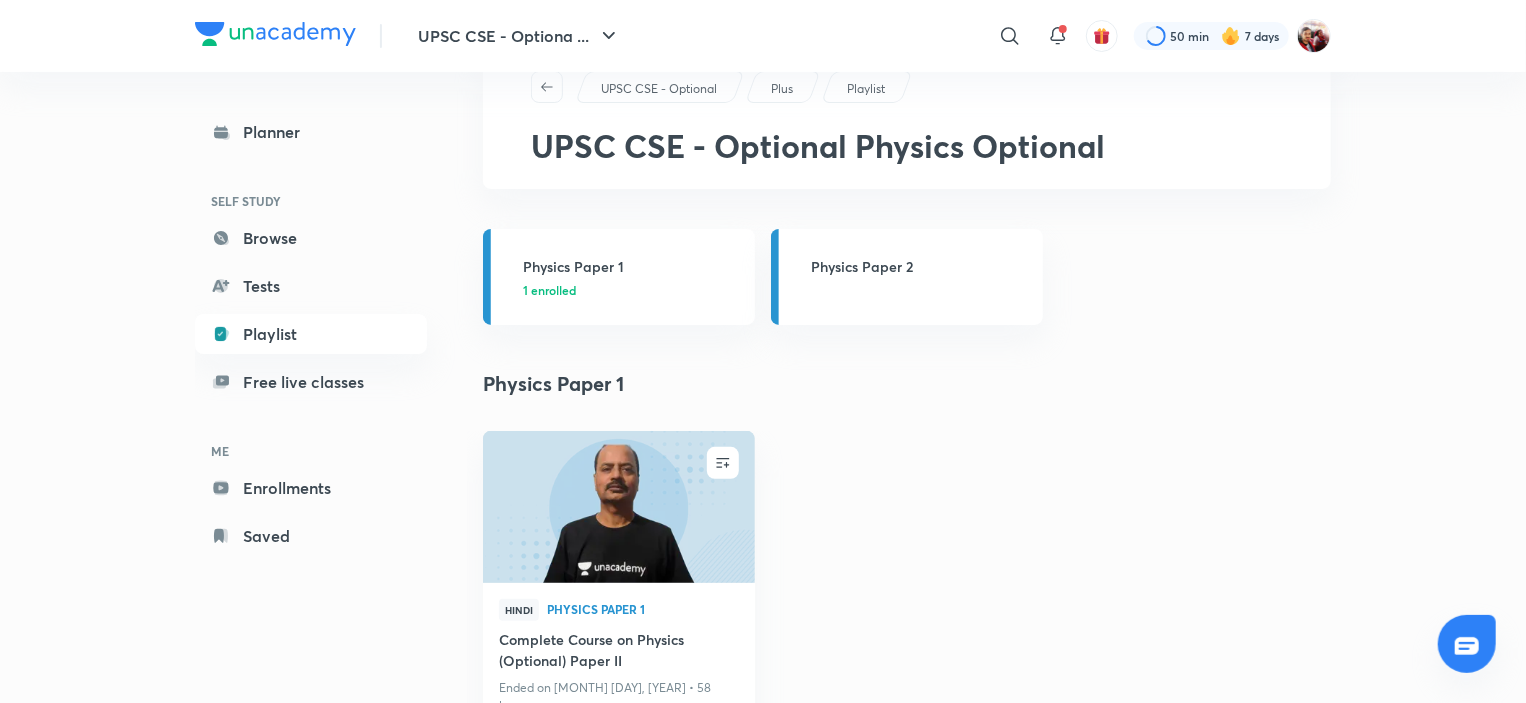 scroll, scrollTop: 0, scrollLeft: 0, axis: both 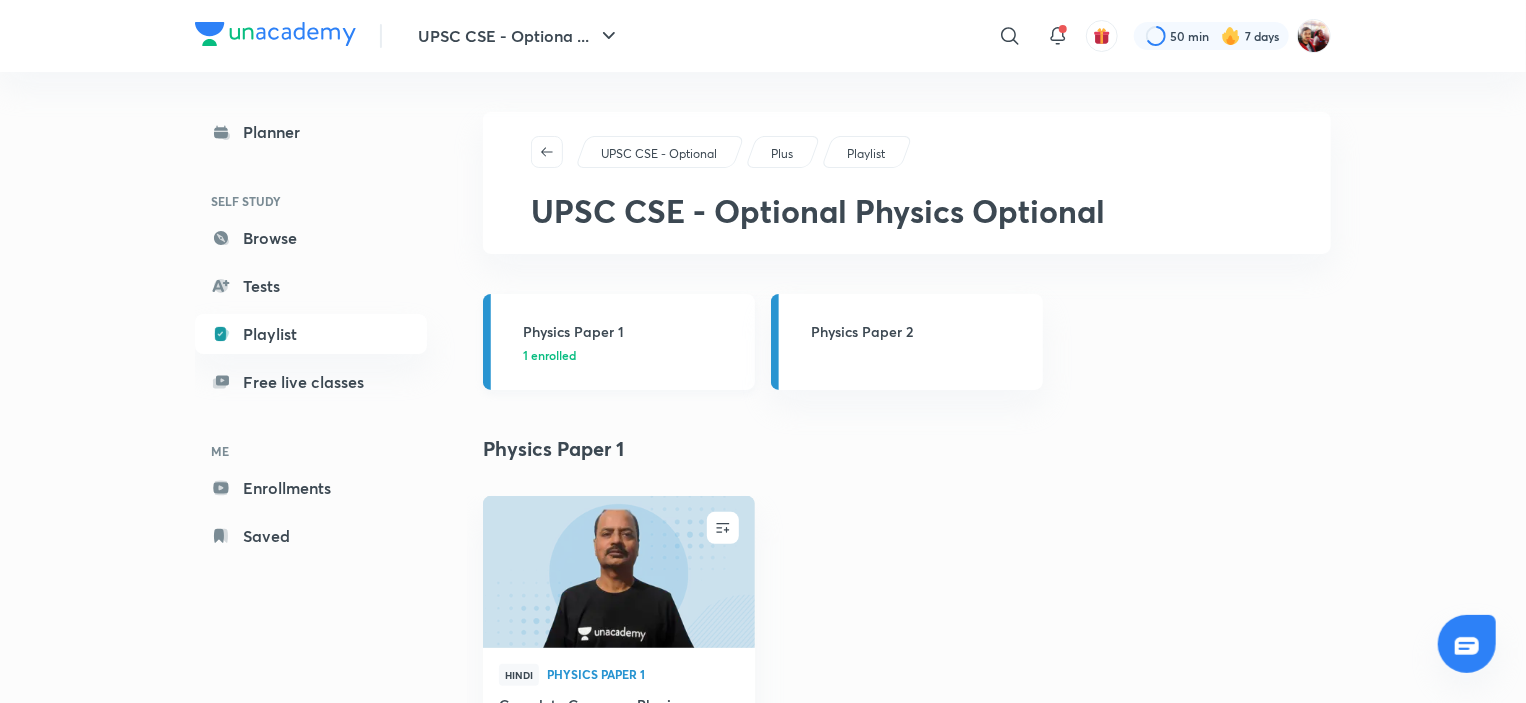 click on "Physics Paper 1 1 enrolled" at bounding box center [619, 342] 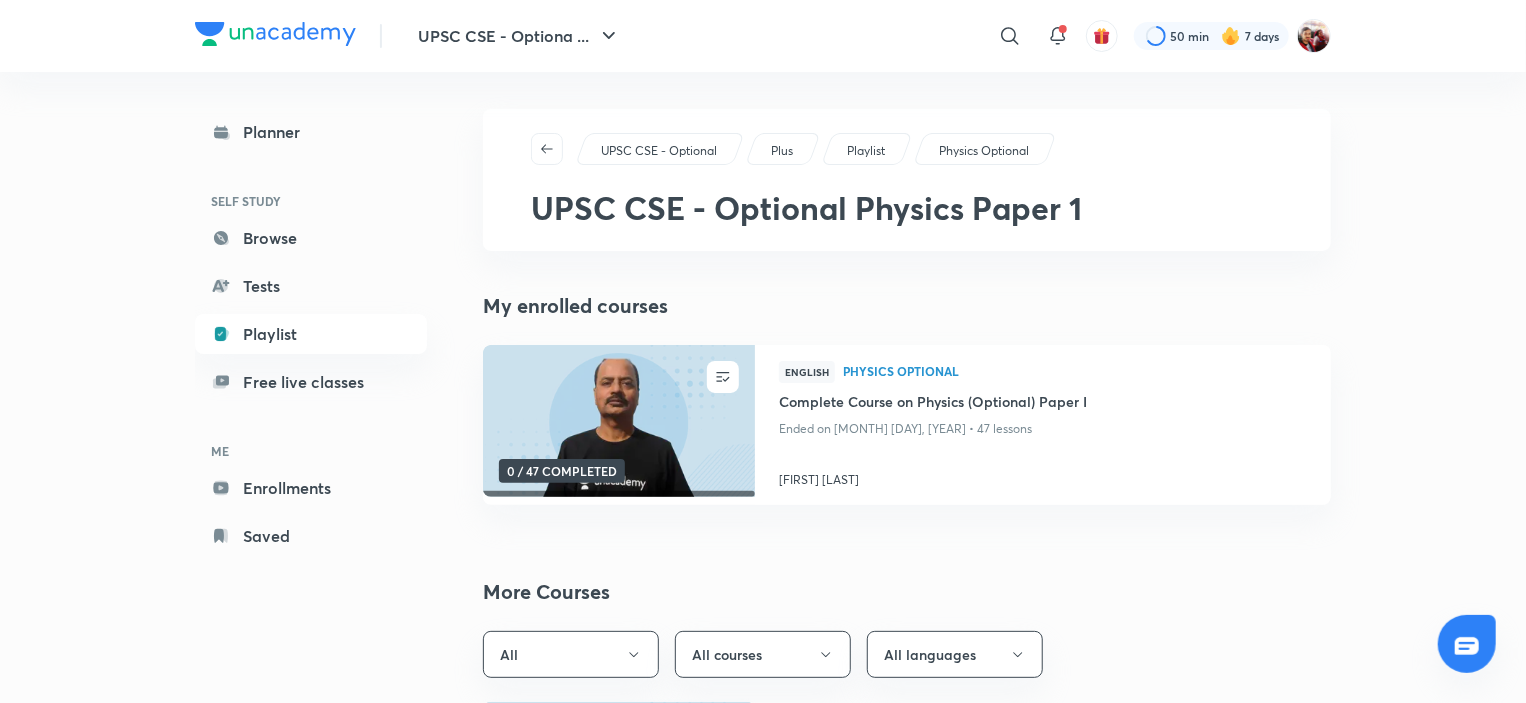 scroll, scrollTop: 0, scrollLeft: 0, axis: both 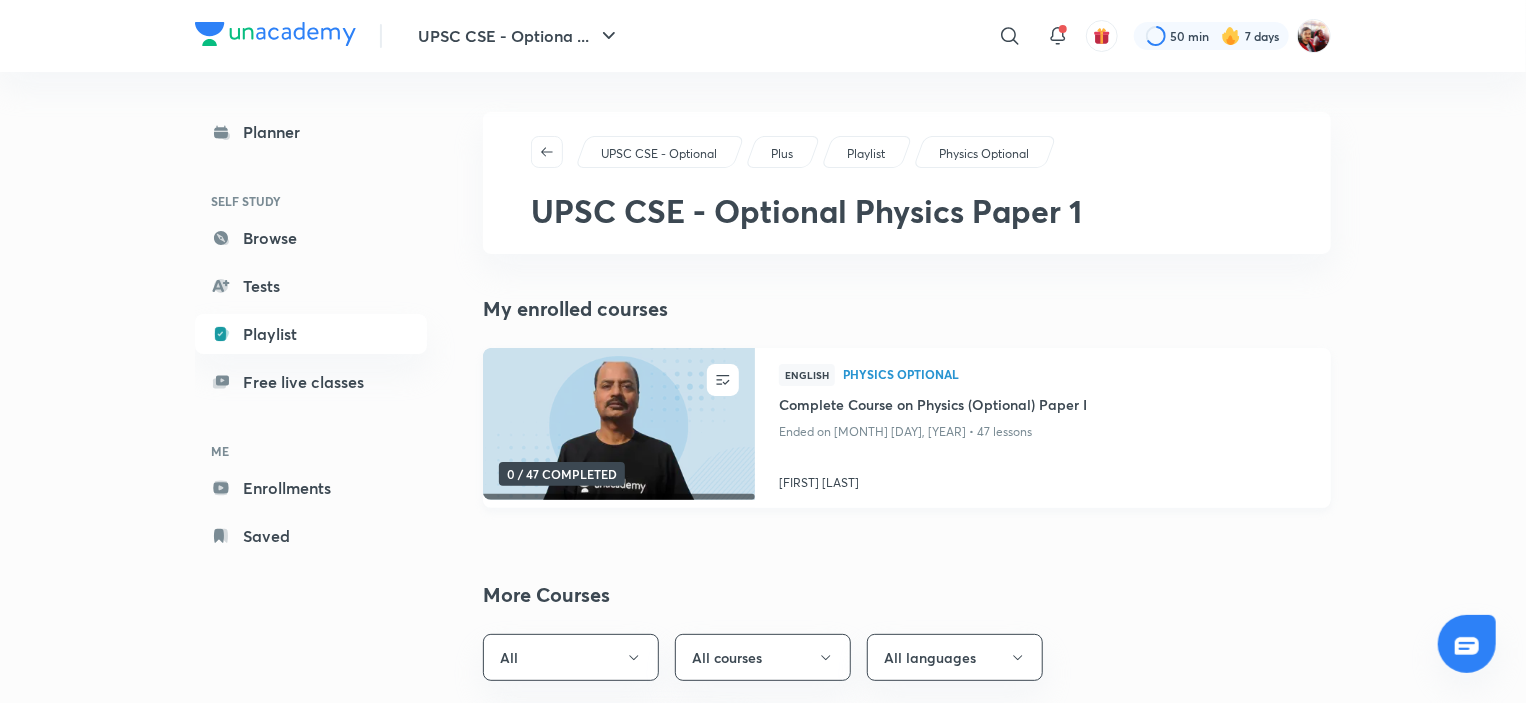 click on "Physics Optional" at bounding box center [1075, 374] 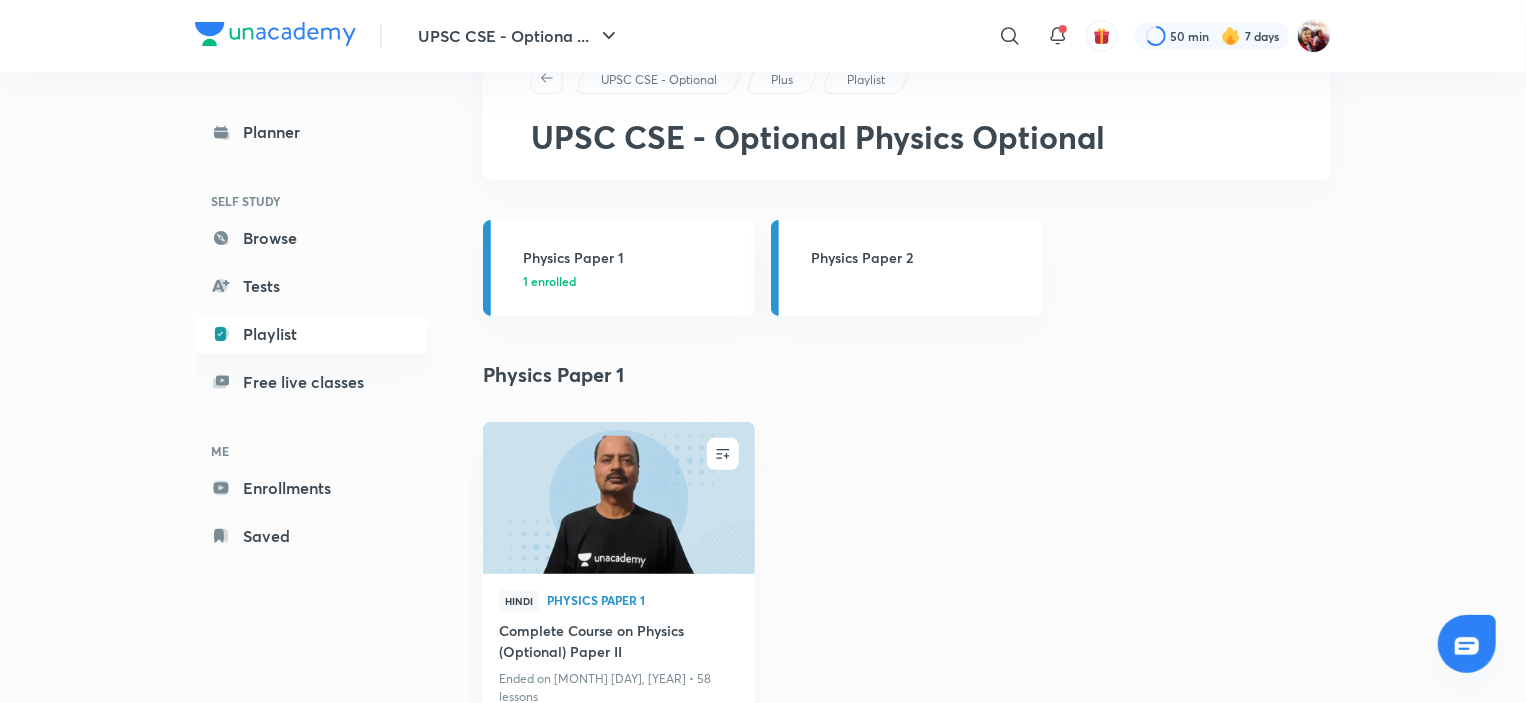 scroll, scrollTop: 0, scrollLeft: 0, axis: both 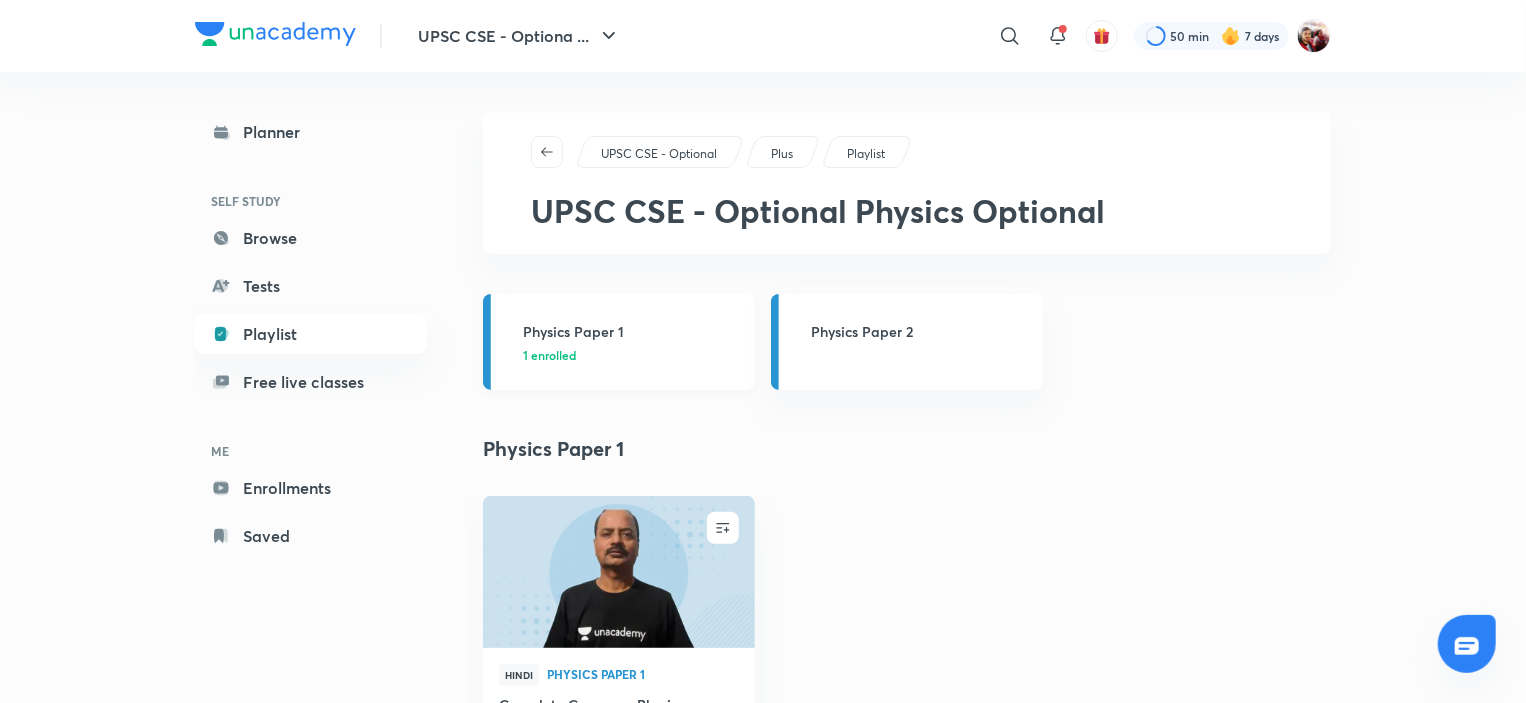 click on "Physics Paper 1" at bounding box center (633, 331) 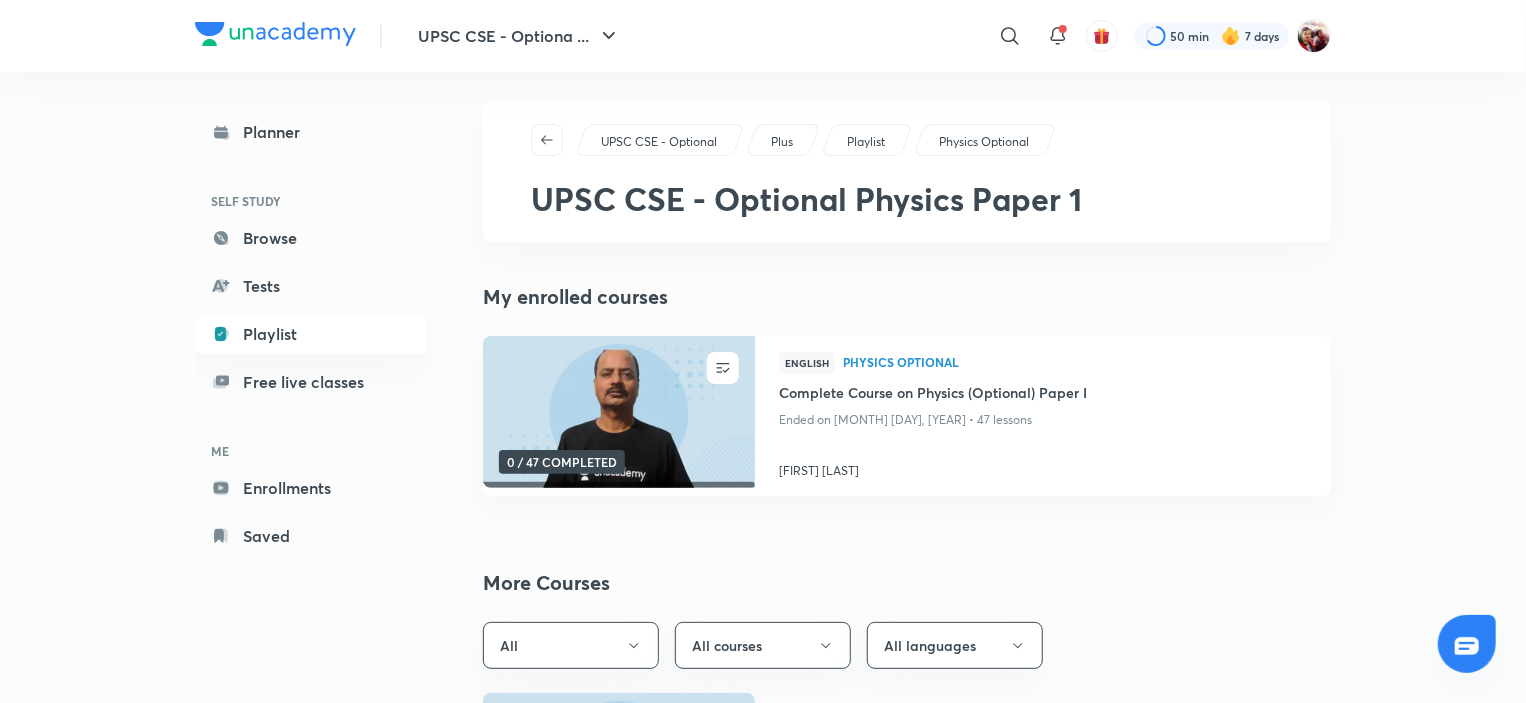 scroll, scrollTop: 16, scrollLeft: 0, axis: vertical 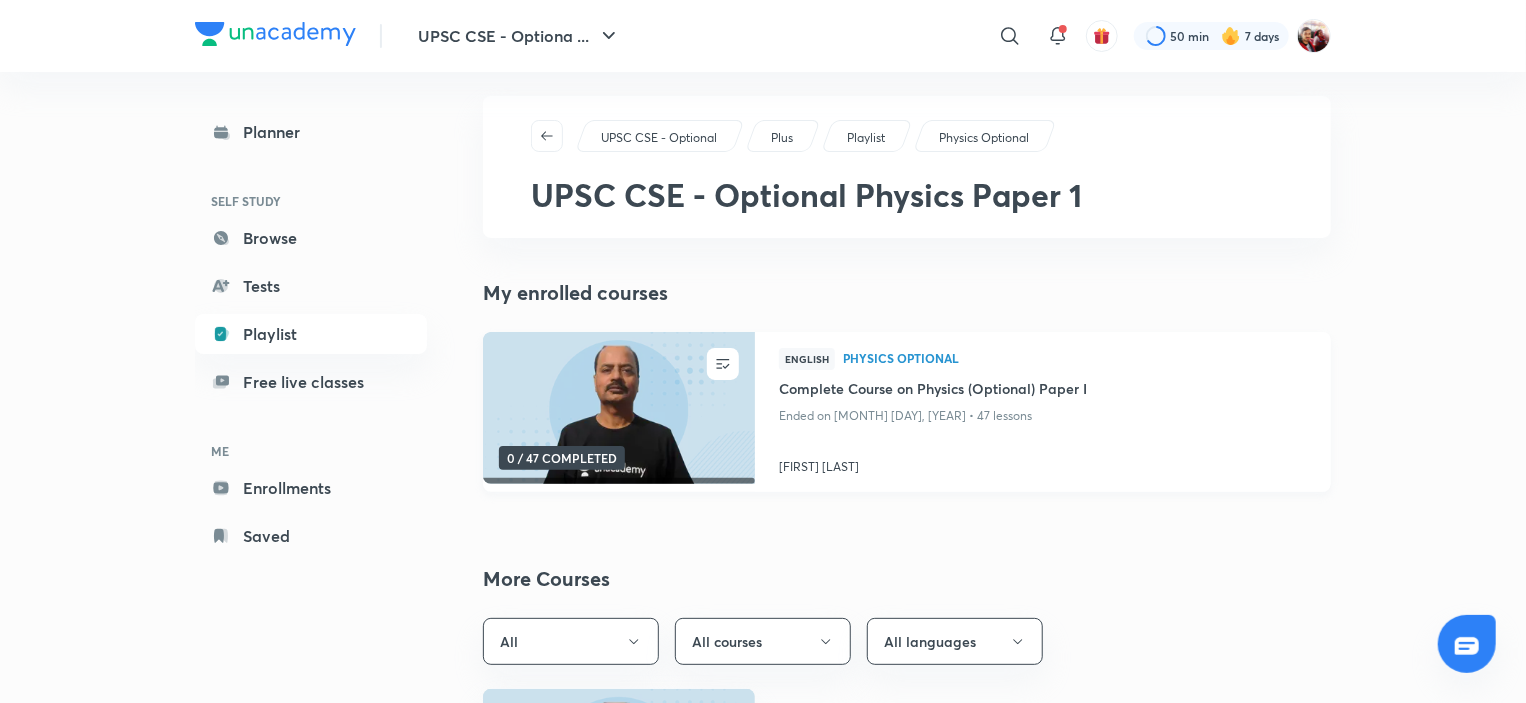 click on "[FIRST] [LAST]" at bounding box center (1043, 463) 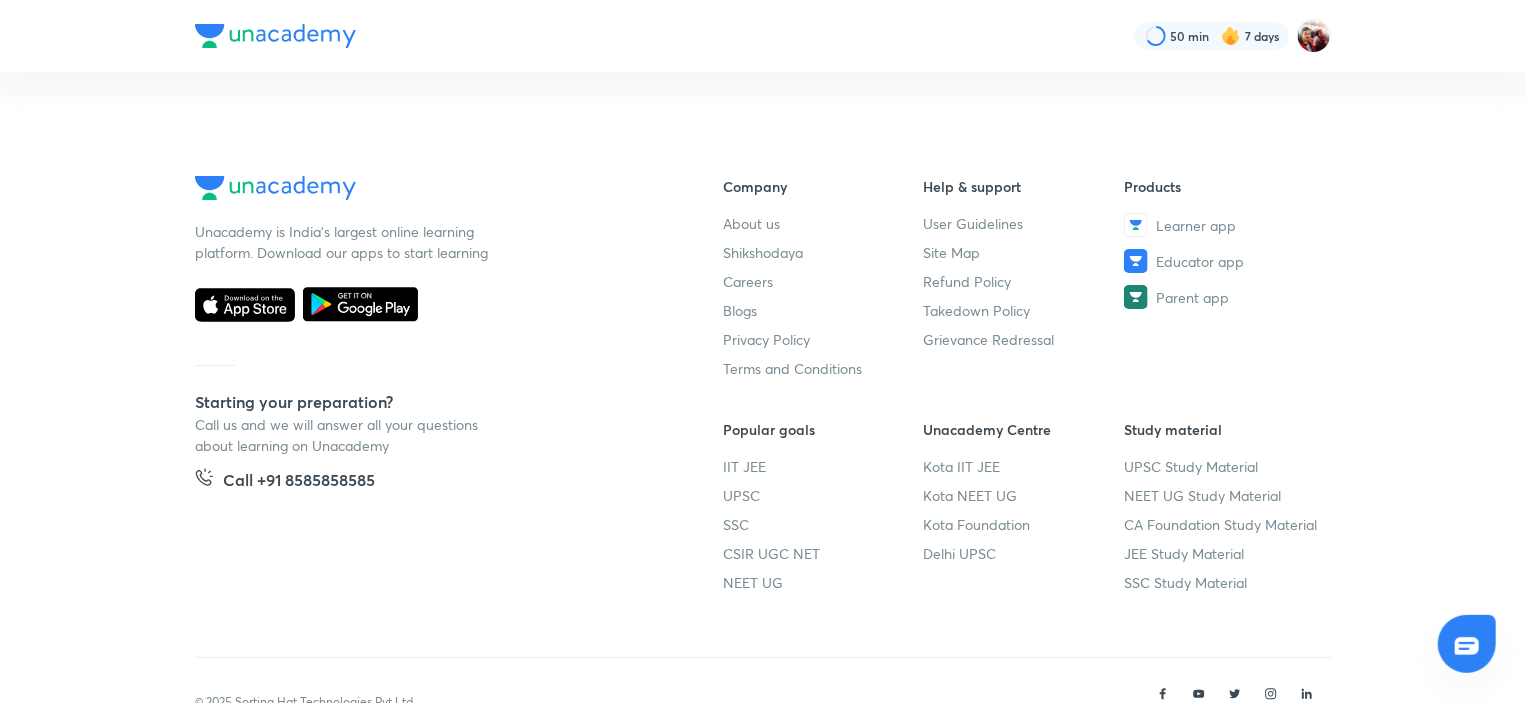scroll, scrollTop: 0, scrollLeft: 0, axis: both 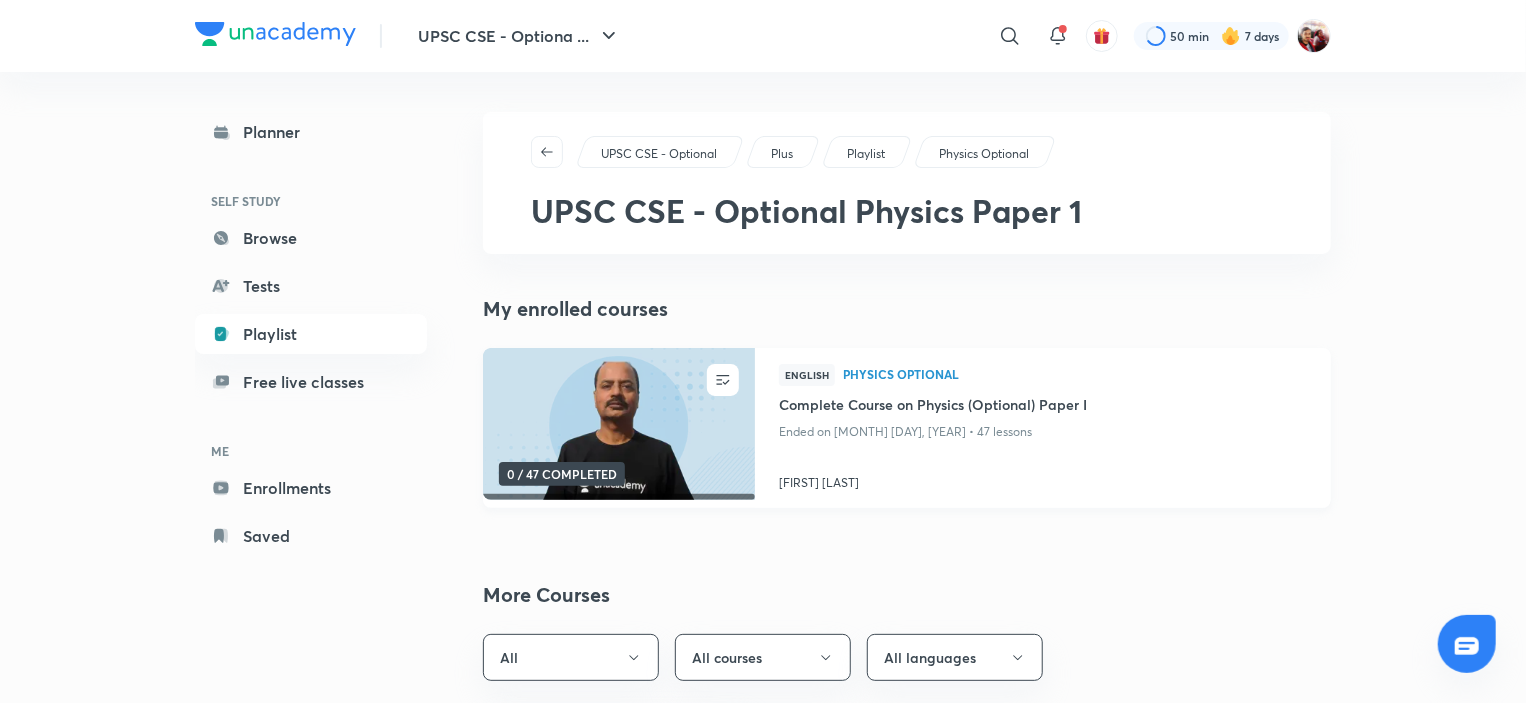 click at bounding box center (618, 424) 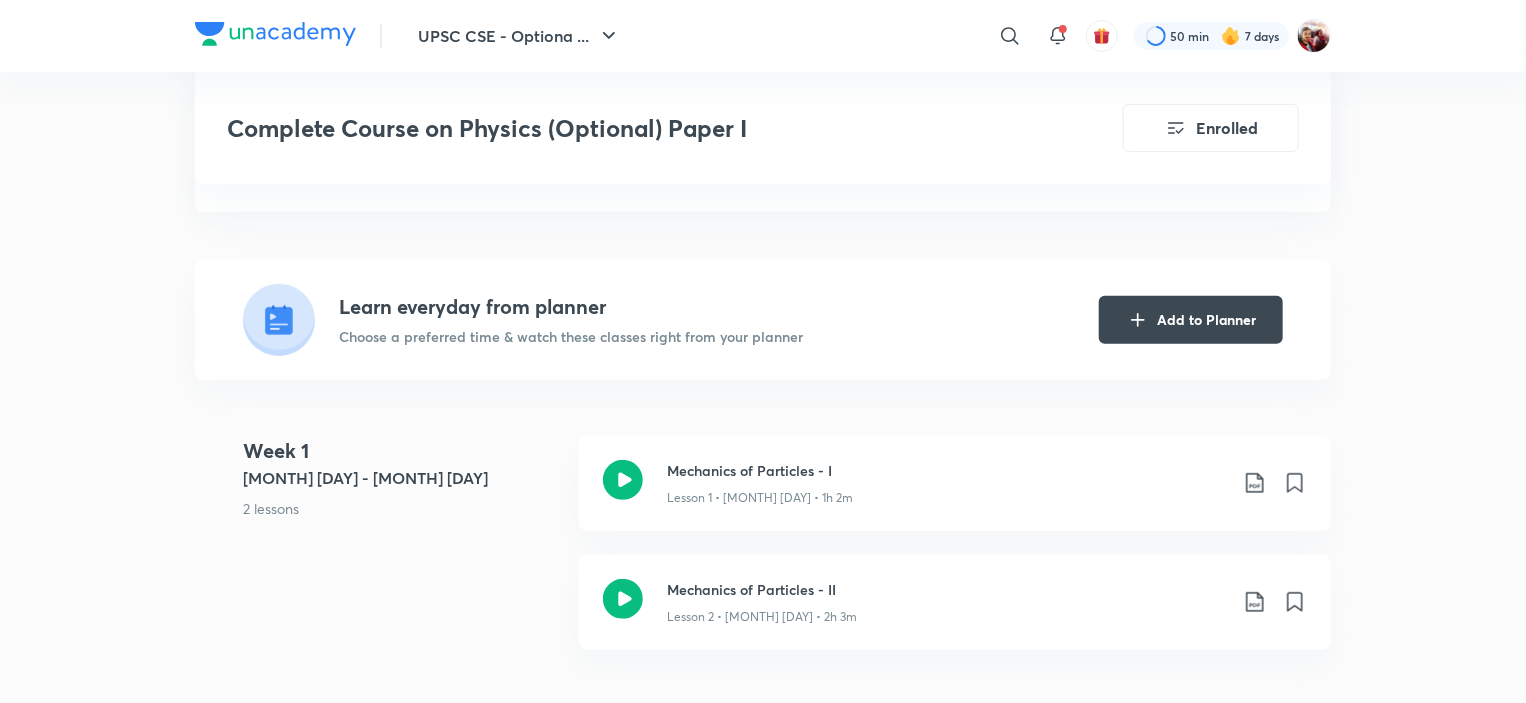 scroll, scrollTop: 549, scrollLeft: 0, axis: vertical 